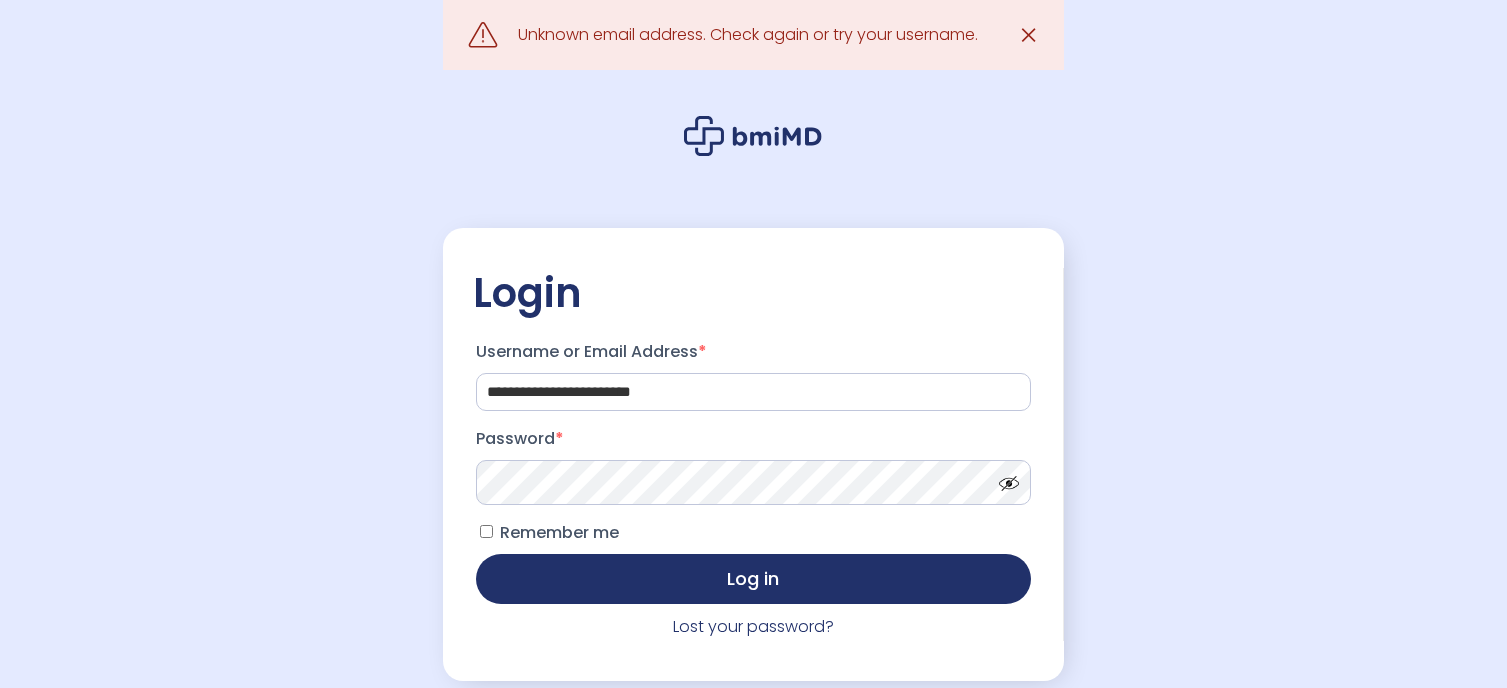 scroll, scrollTop: 0, scrollLeft: 0, axis: both 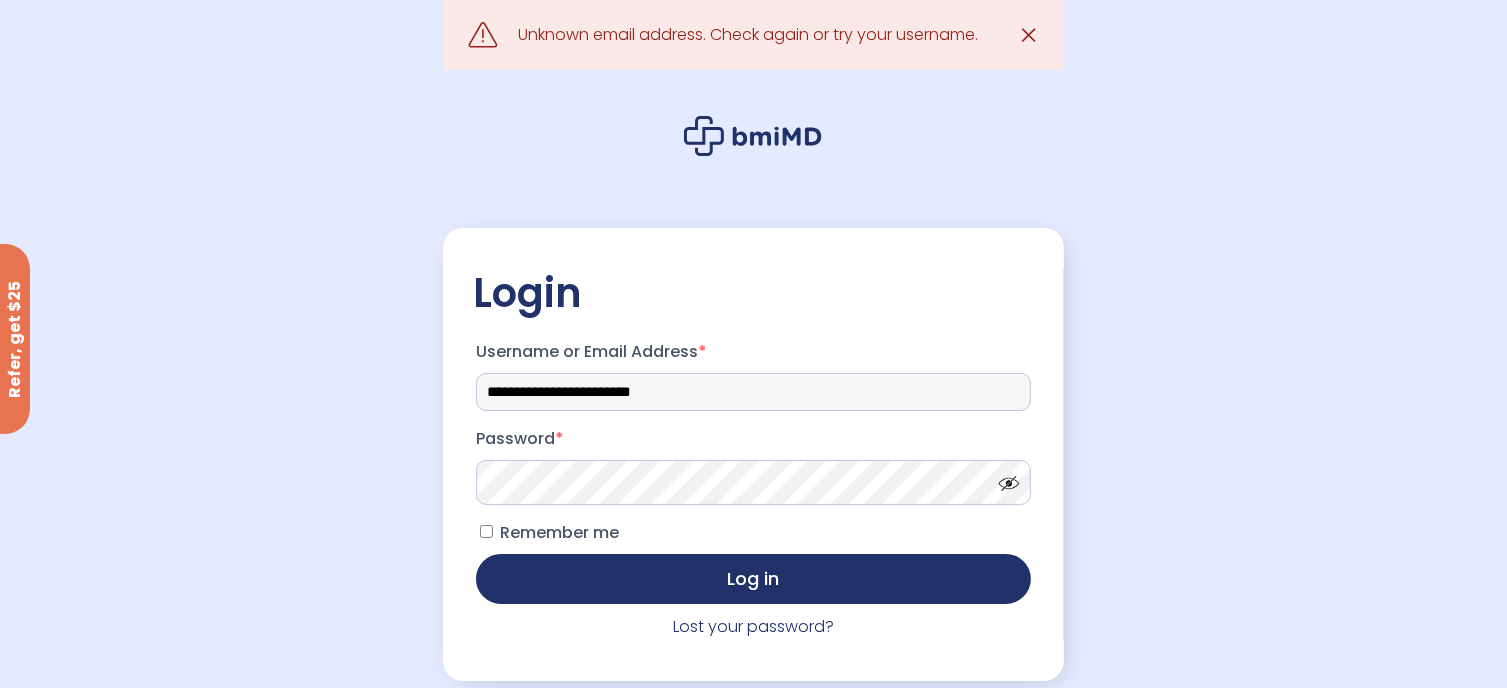 drag, startPoint x: 728, startPoint y: 392, endPoint x: 293, endPoint y: 367, distance: 435.7178 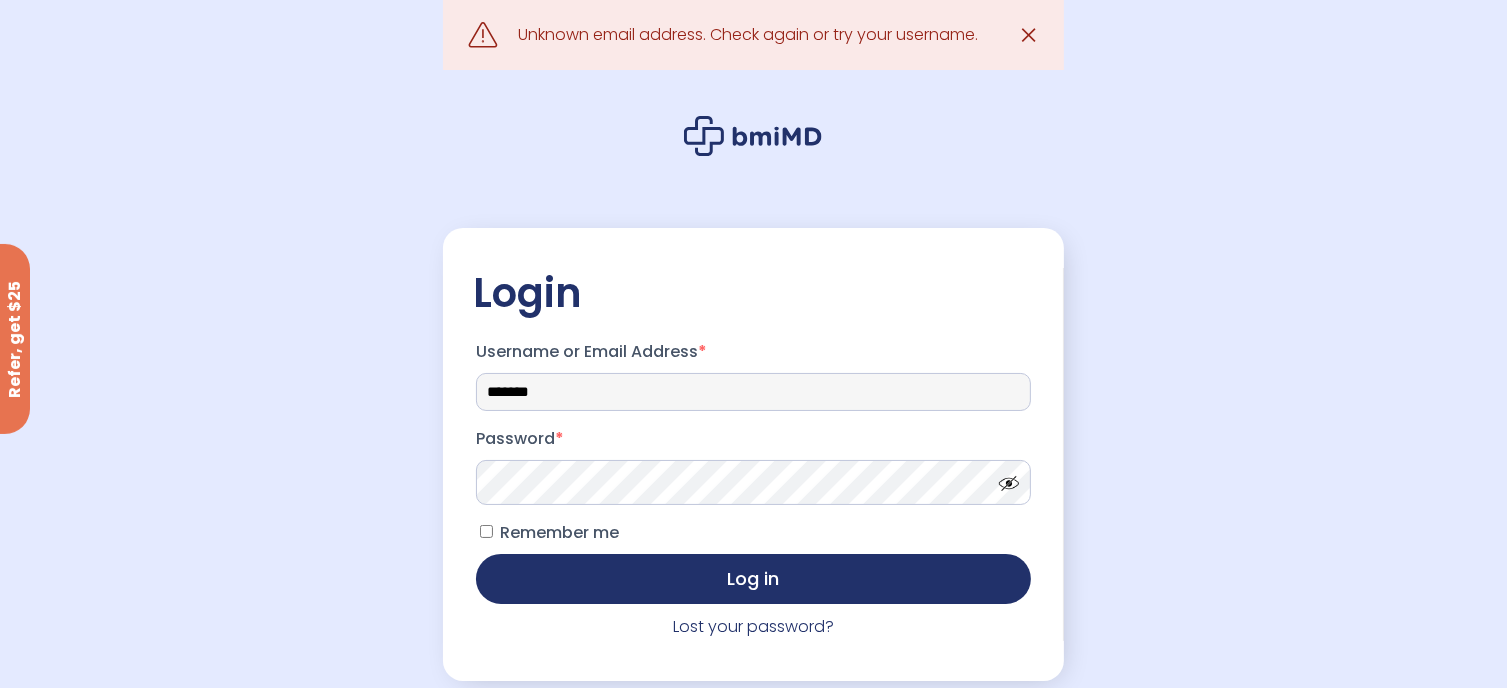 type on "**********" 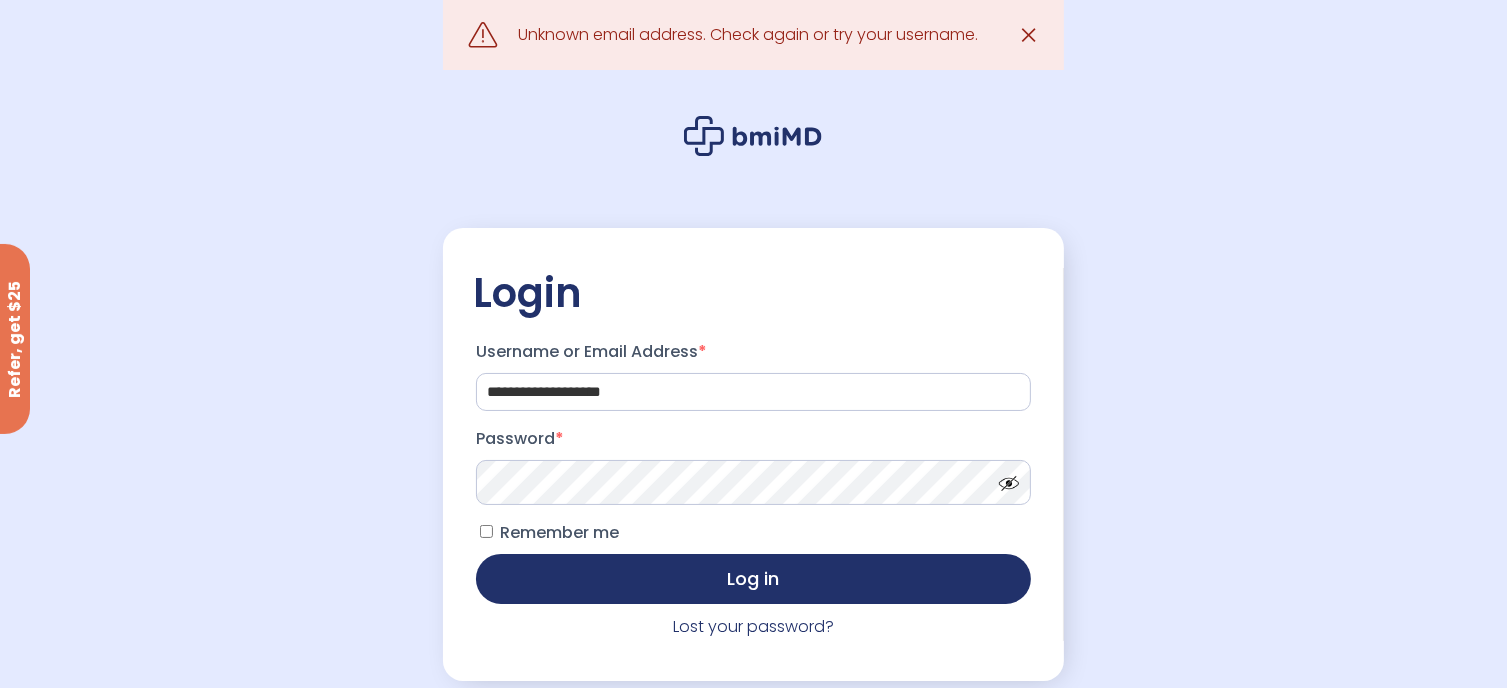 click on "**********" at bounding box center [753, 454] 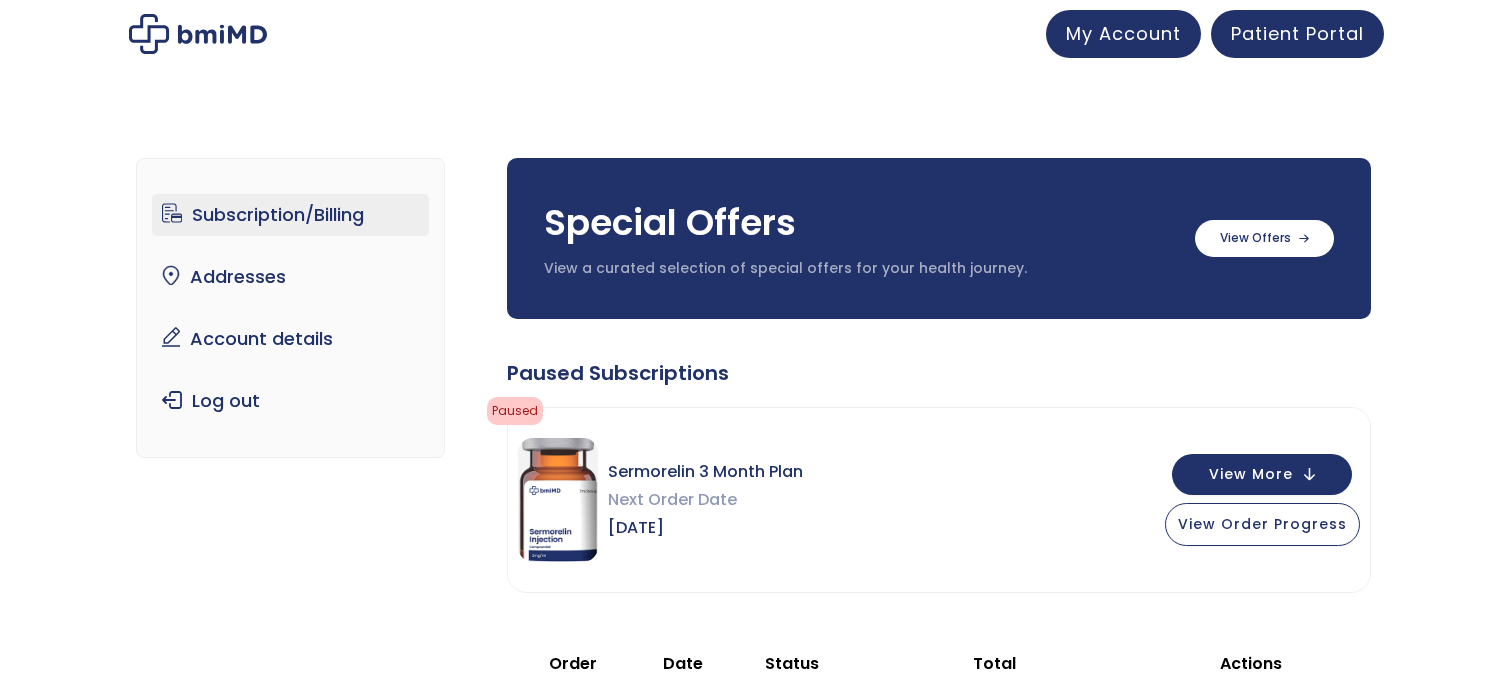 scroll, scrollTop: 0, scrollLeft: 0, axis: both 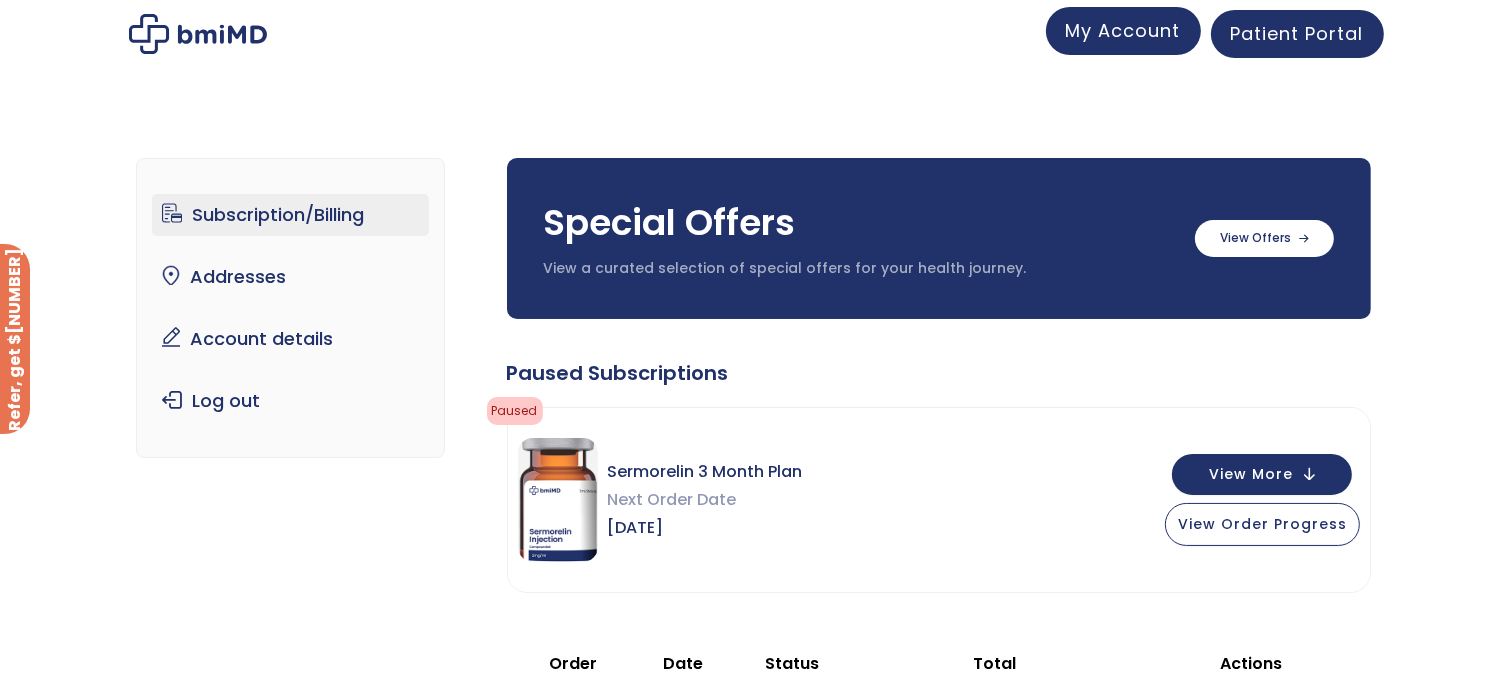 click on "My Account" at bounding box center (1123, 30) 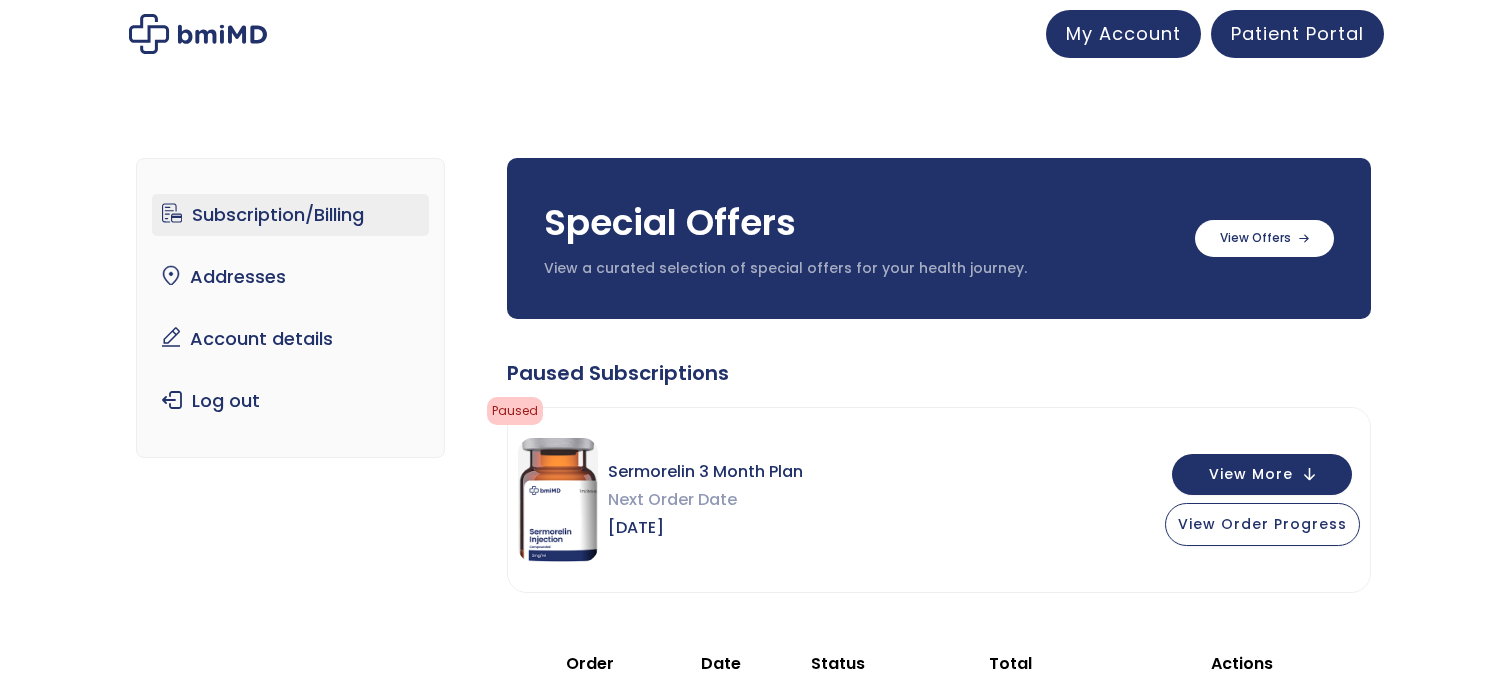 scroll, scrollTop: 0, scrollLeft: 0, axis: both 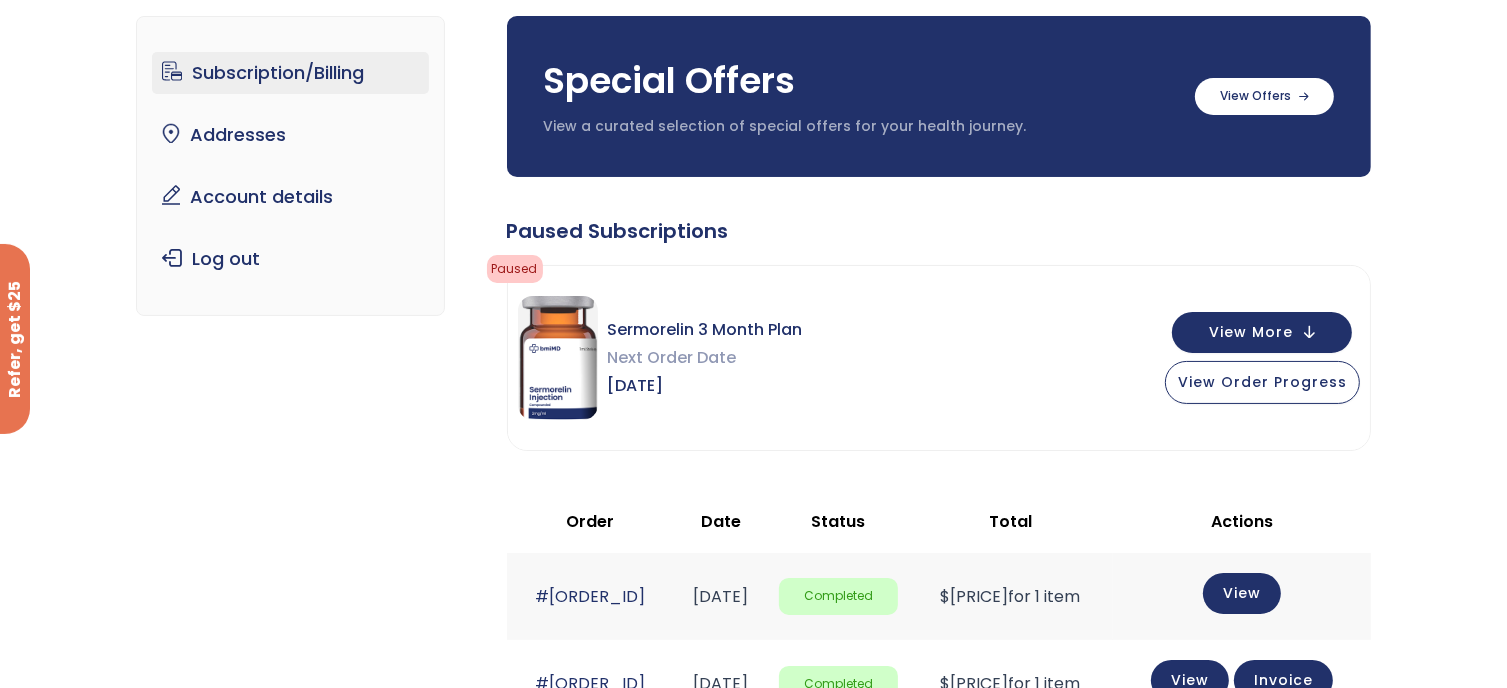 click on "Subscription/Billing" at bounding box center [290, 73] 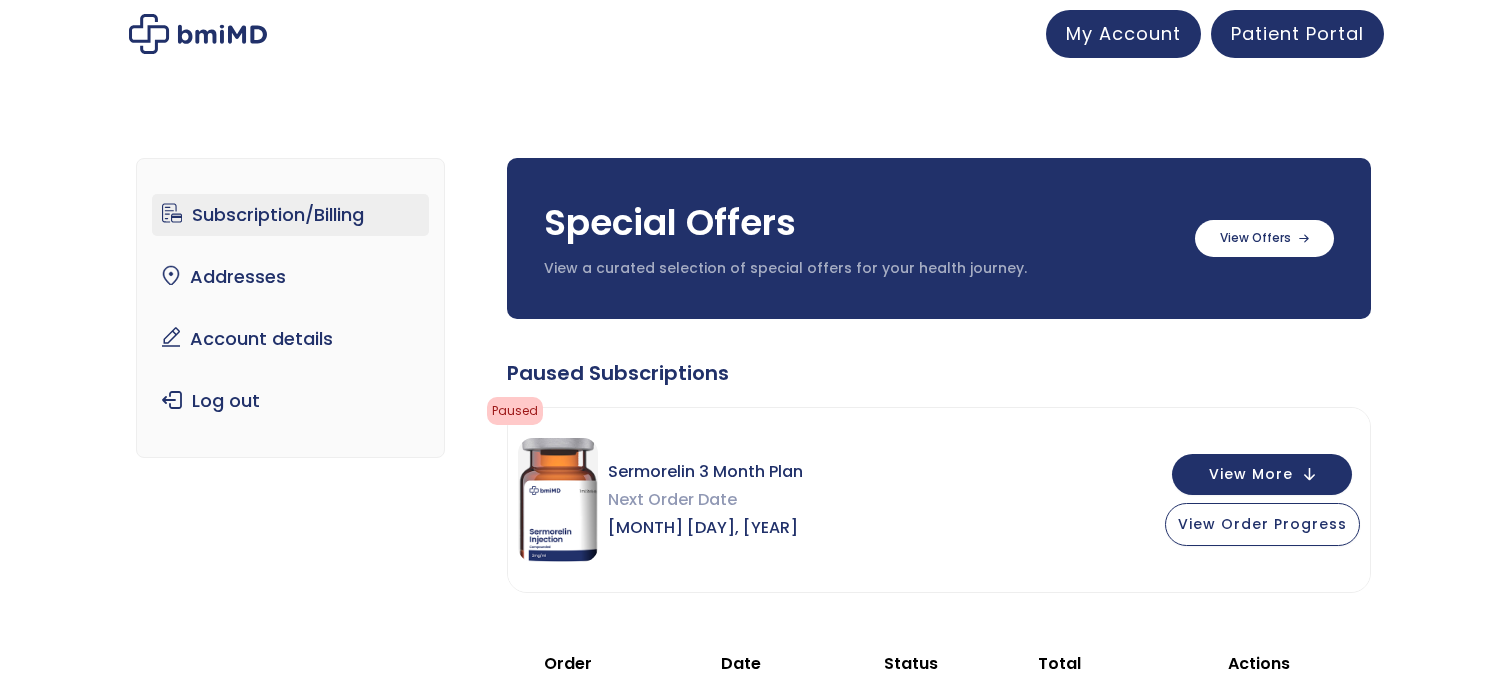 scroll, scrollTop: 0, scrollLeft: 0, axis: both 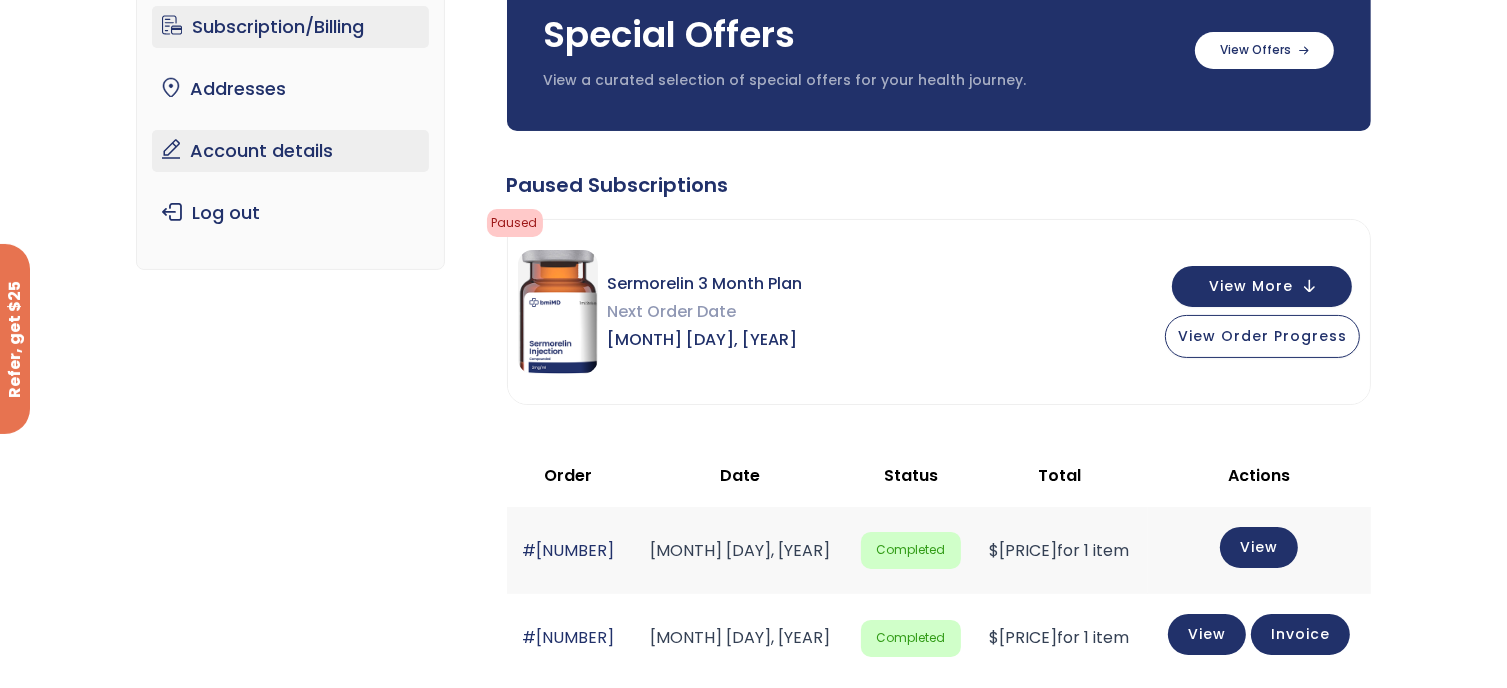 click on "Account details" at bounding box center (290, 151) 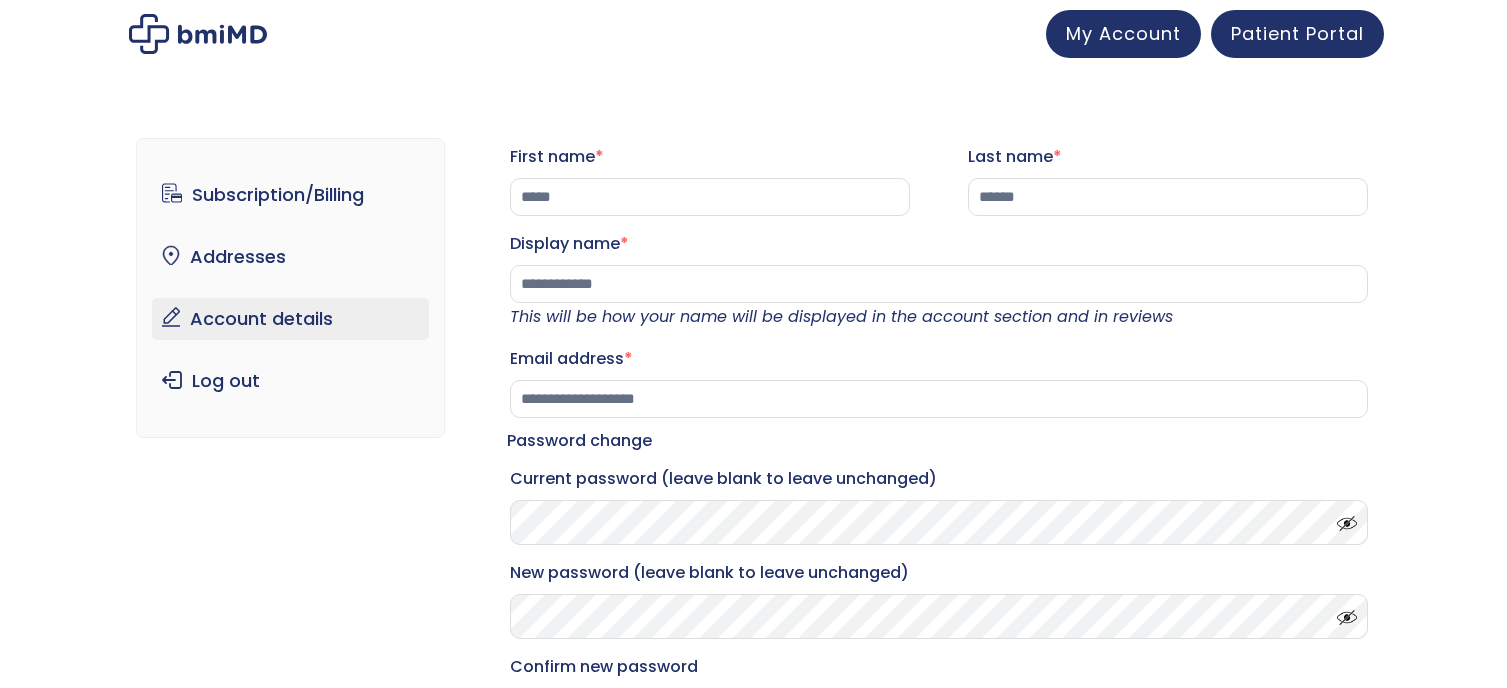 scroll, scrollTop: 0, scrollLeft: 0, axis: both 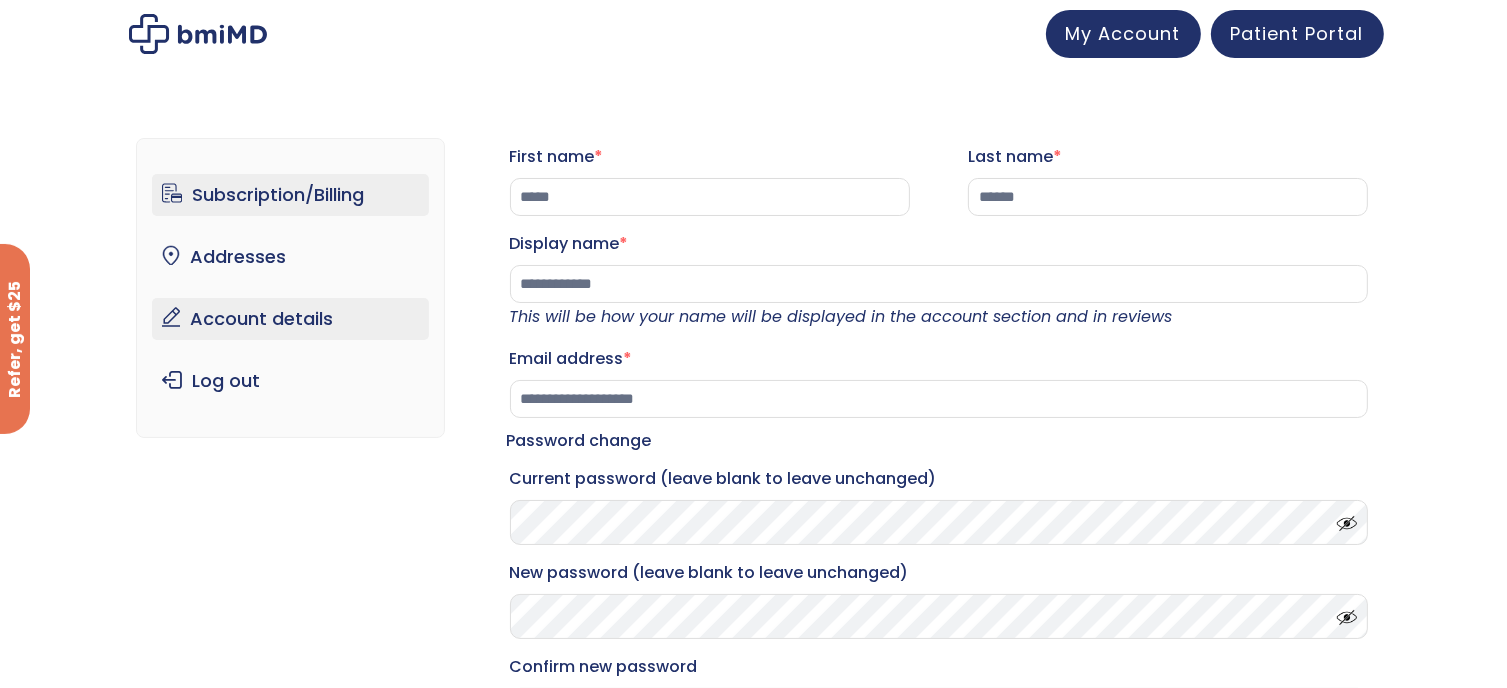 click on "Subscription/Billing" at bounding box center (290, 195) 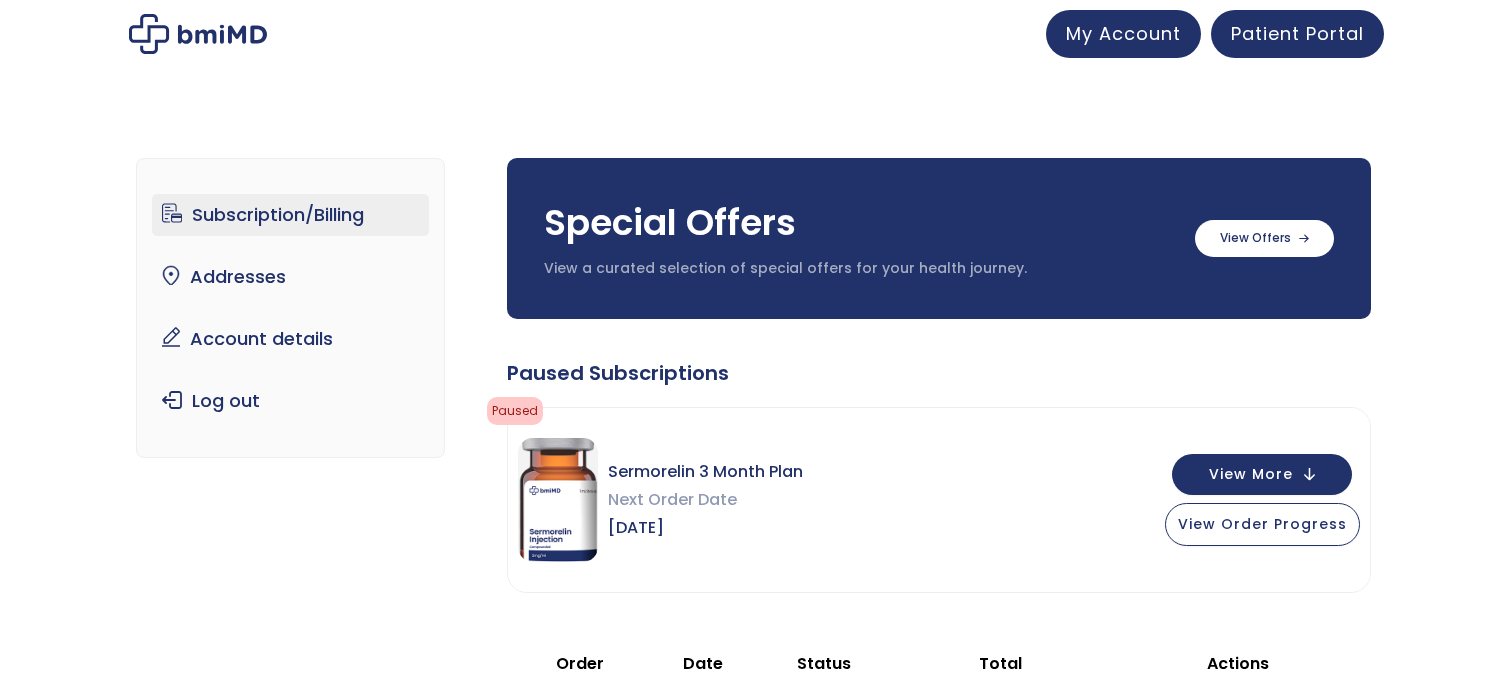 scroll, scrollTop: 0, scrollLeft: 0, axis: both 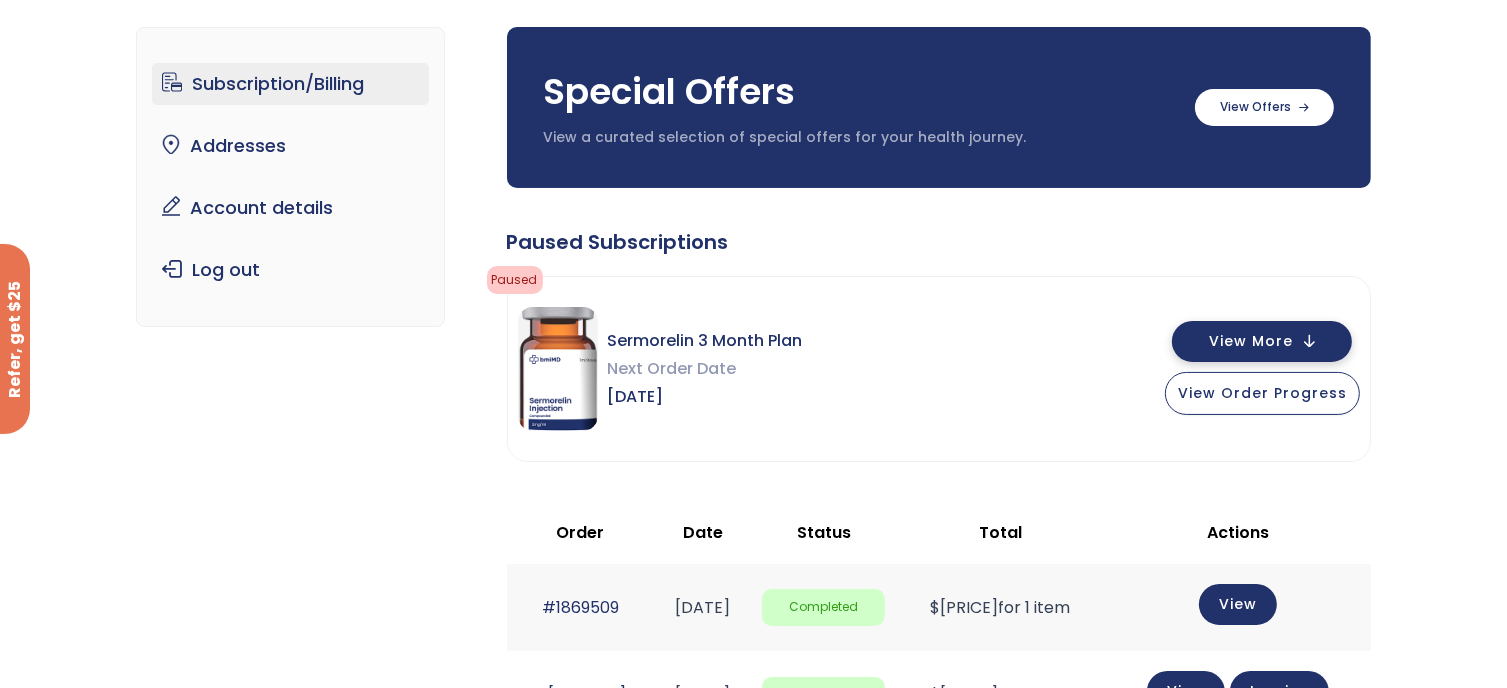 click on "View More" at bounding box center (1251, 341) 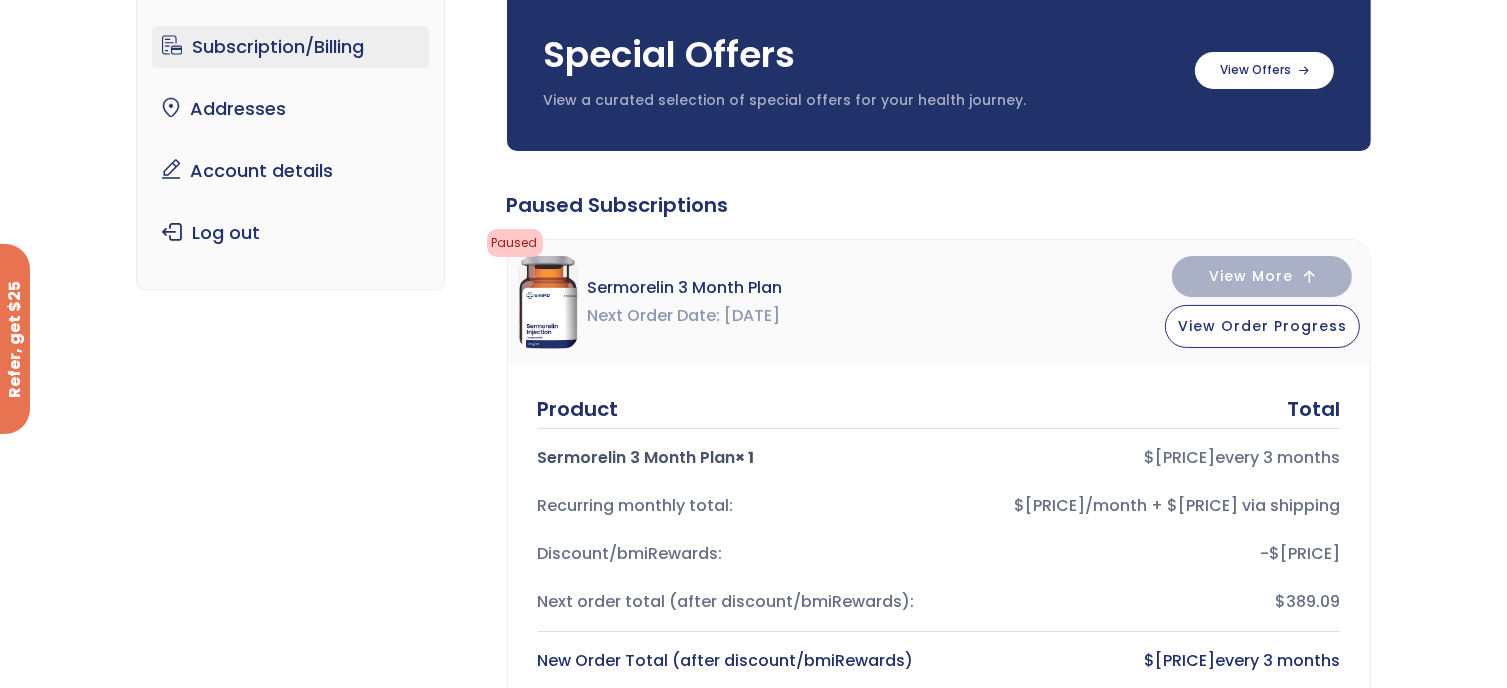 scroll, scrollTop: 0, scrollLeft: 0, axis: both 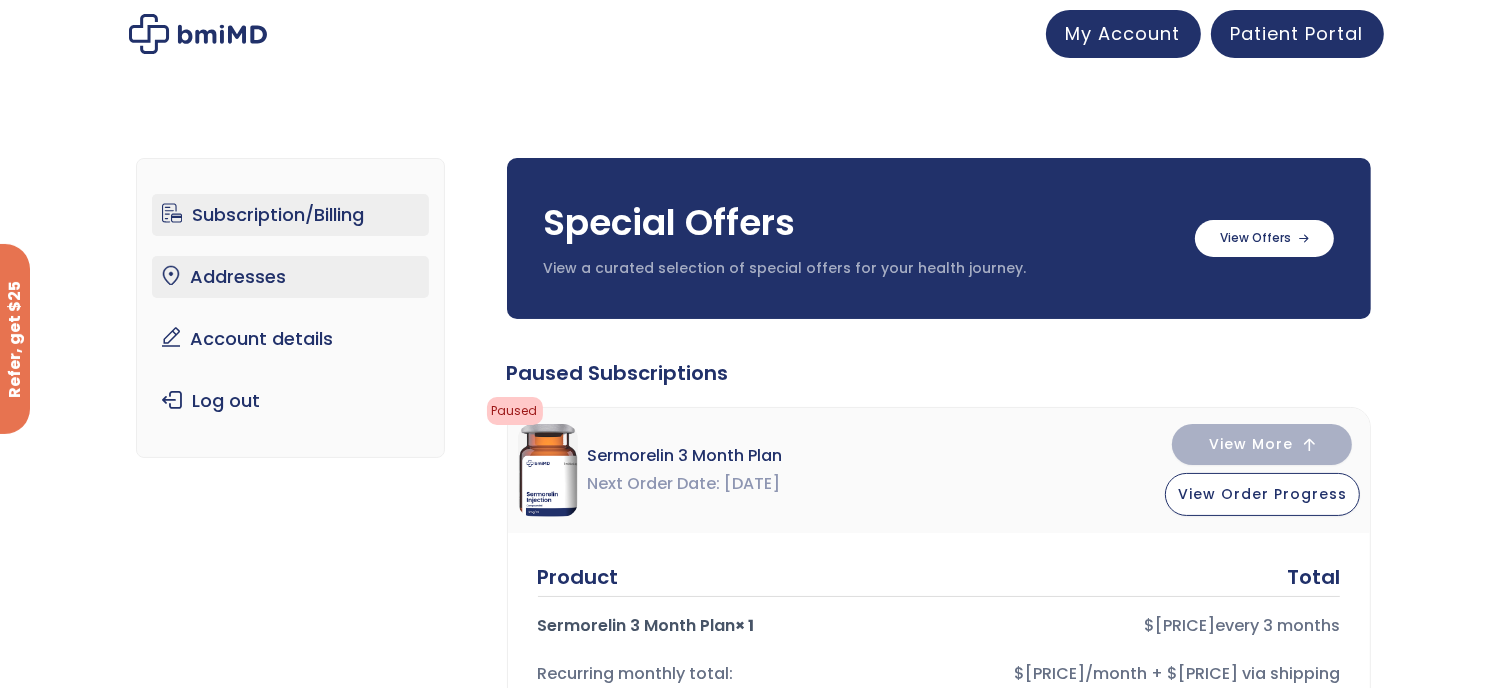 click on "Addresses" at bounding box center [290, 277] 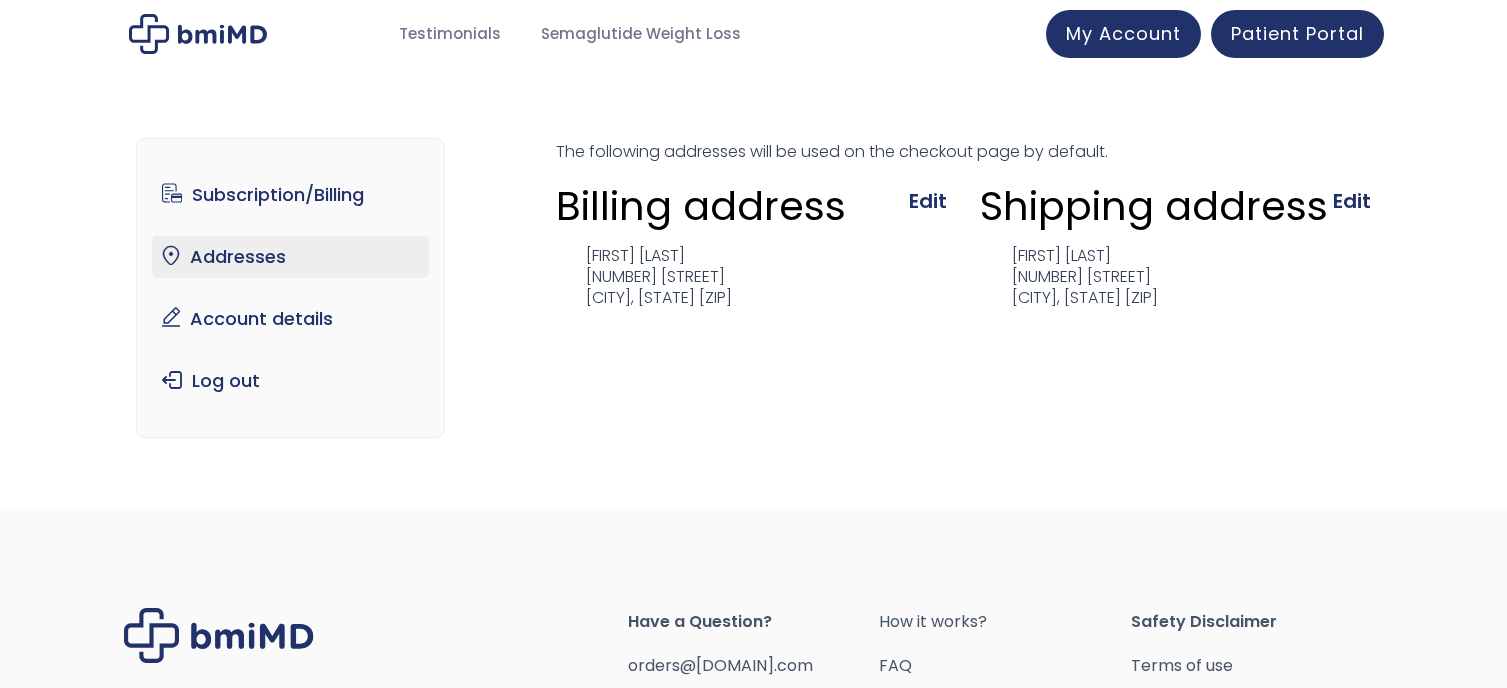 scroll, scrollTop: 0, scrollLeft: 0, axis: both 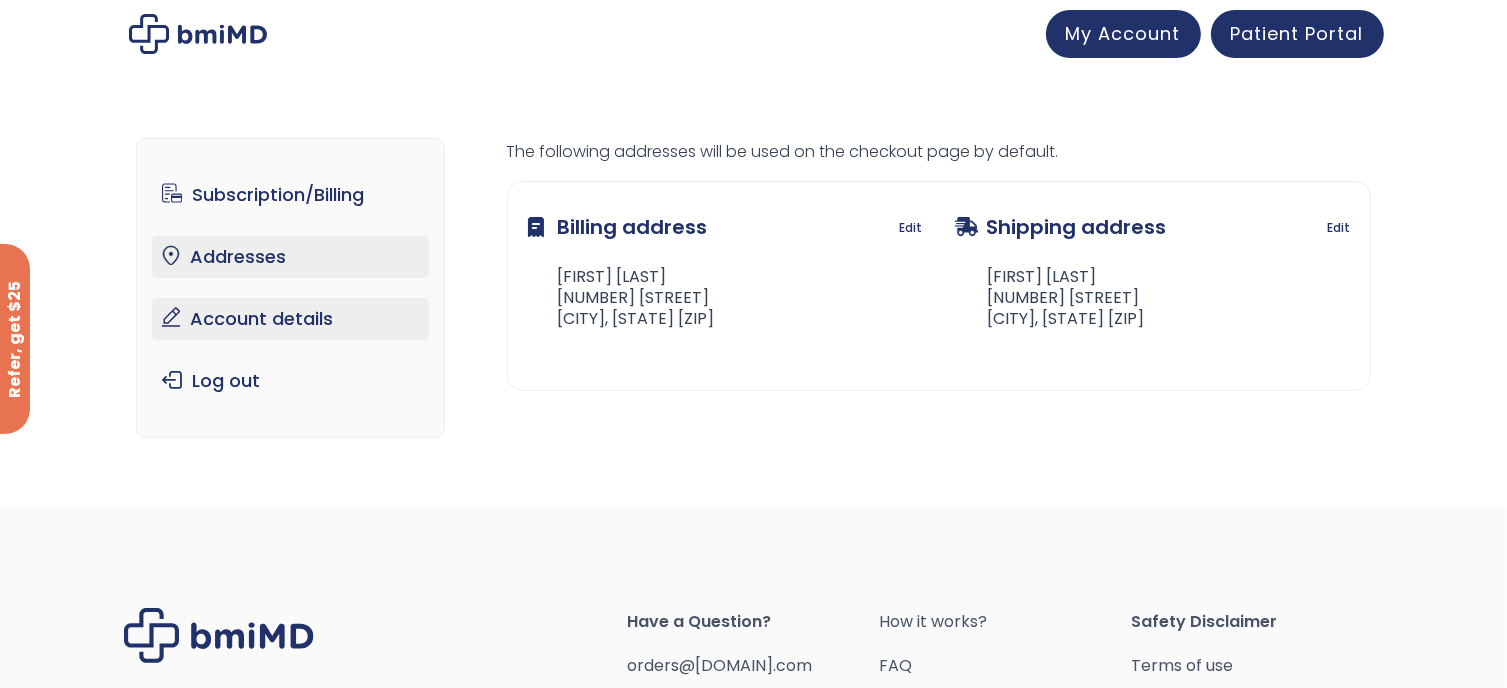 click on "Account details" at bounding box center [290, 319] 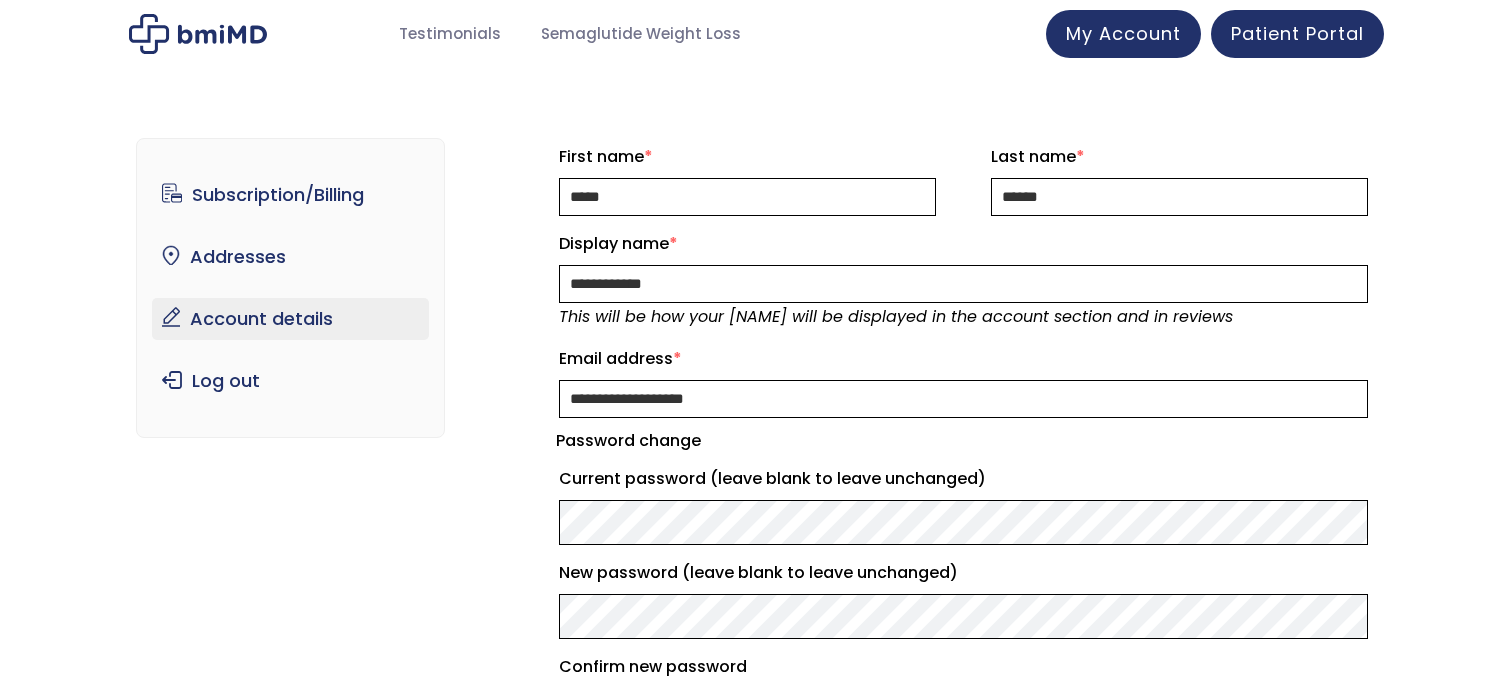 scroll, scrollTop: 0, scrollLeft: 0, axis: both 